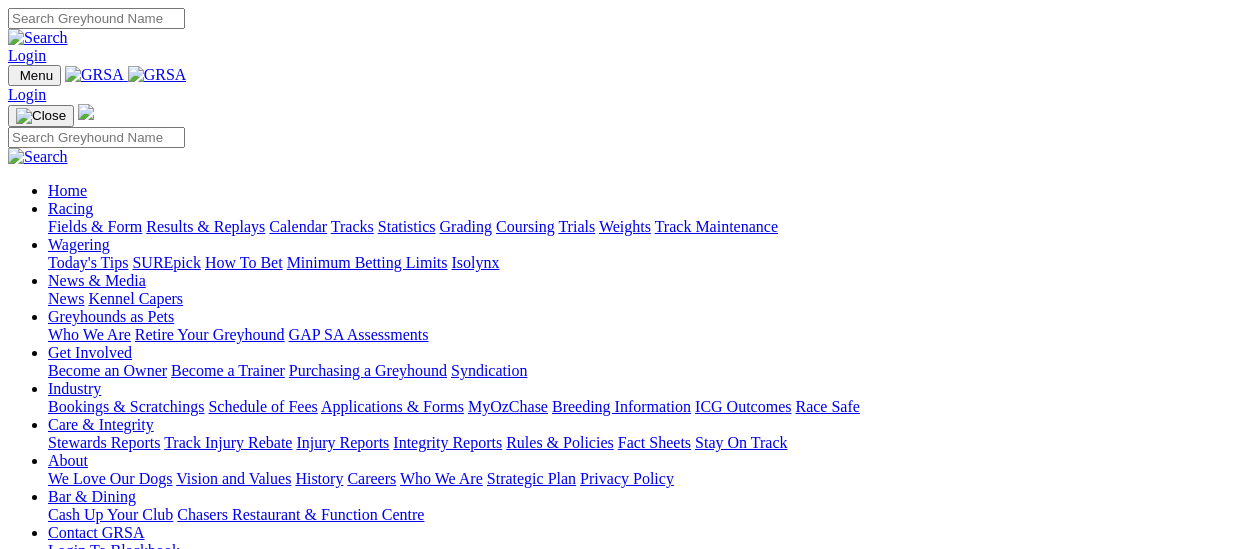 scroll, scrollTop: 0, scrollLeft: 0, axis: both 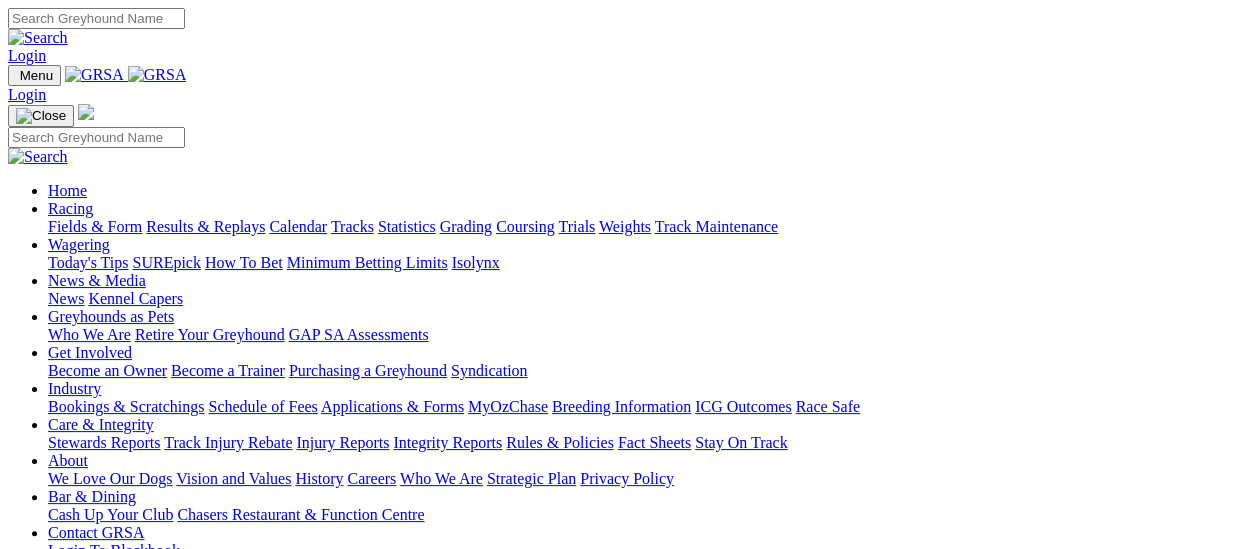 click on "Results & Replays" at bounding box center [205, 226] 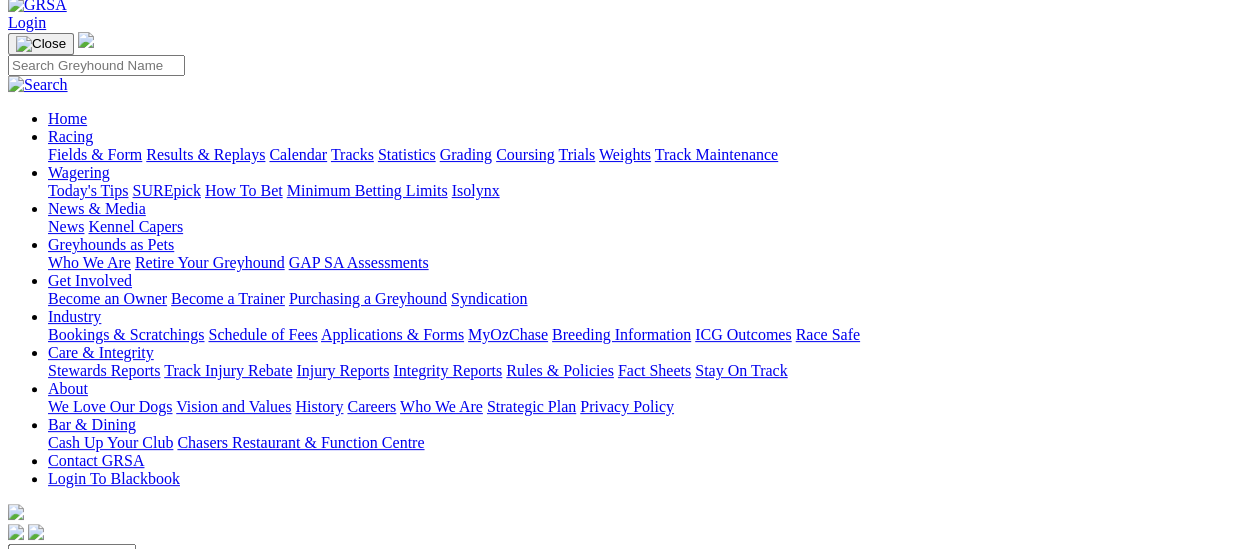 scroll, scrollTop: 0, scrollLeft: 0, axis: both 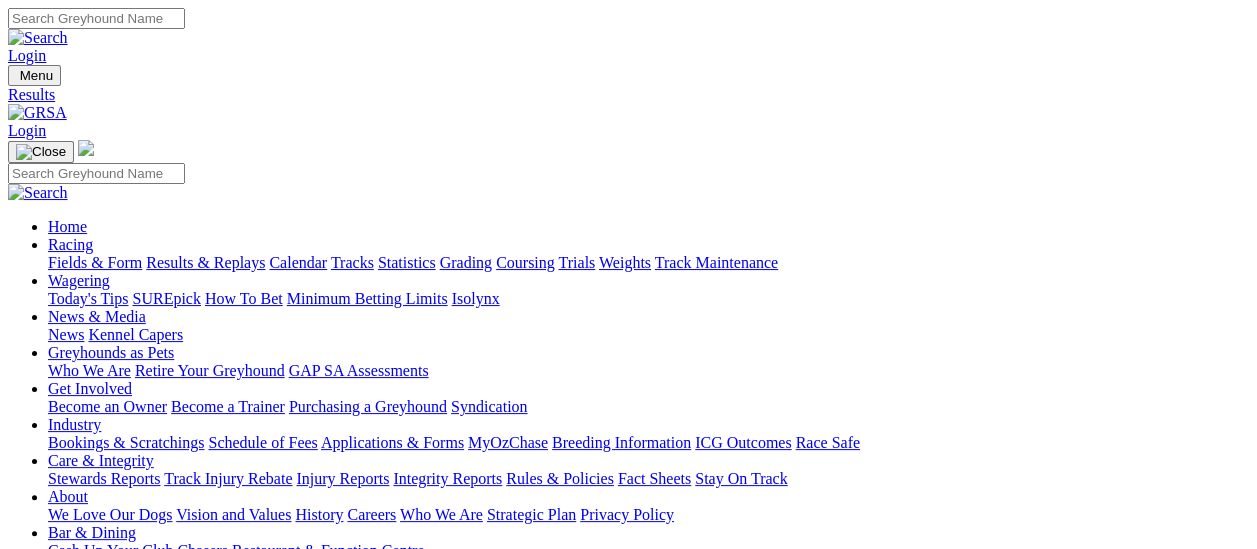 click on "Fields & Form" at bounding box center (95, 262) 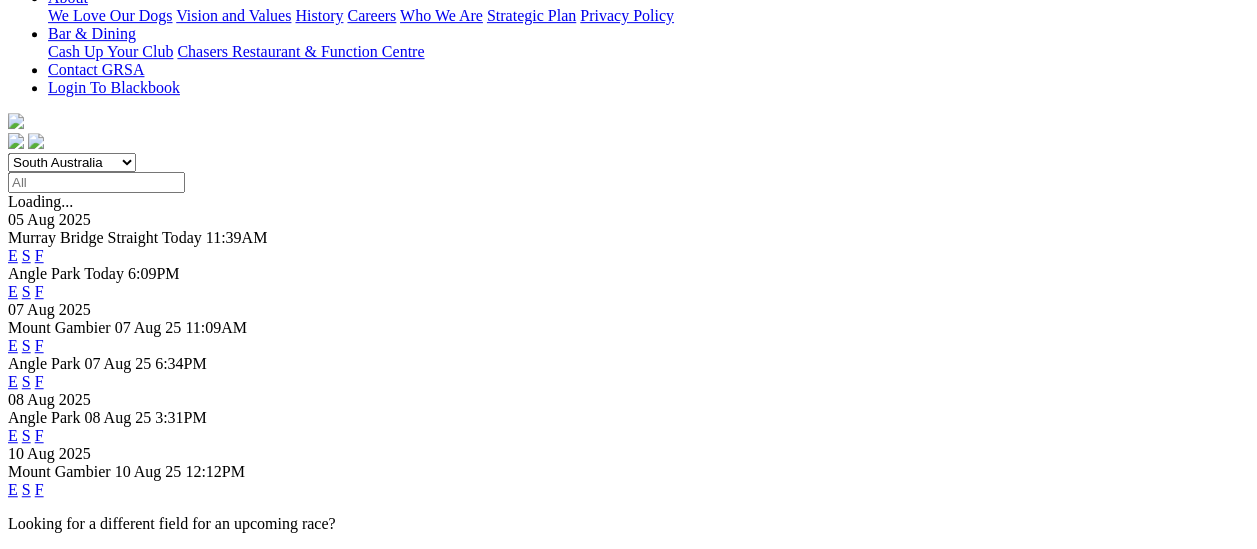 scroll, scrollTop: 500, scrollLeft: 0, axis: vertical 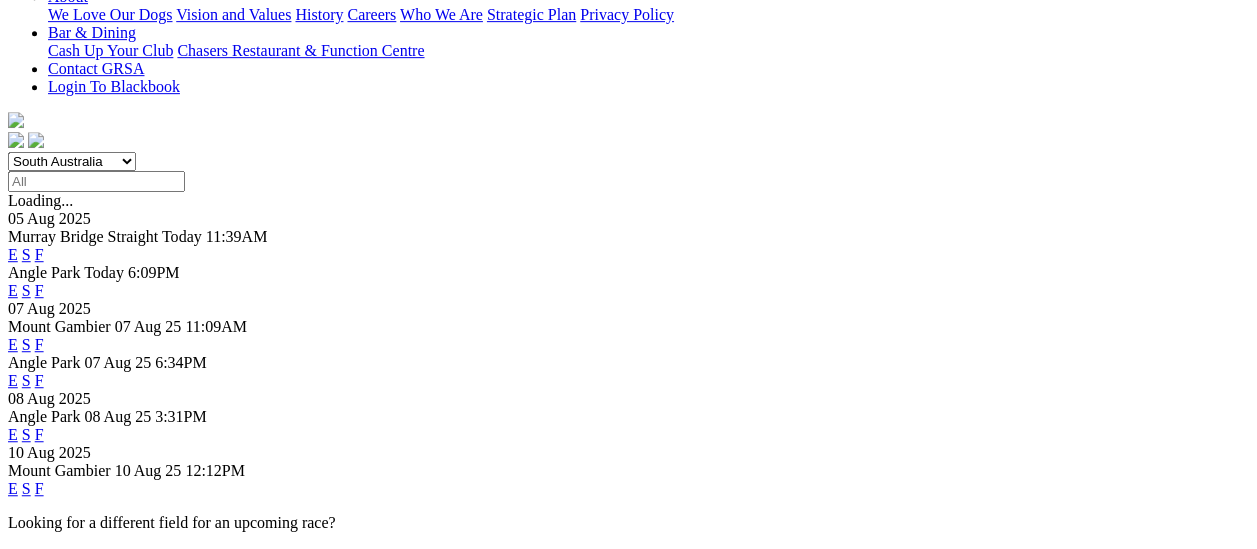 click on "F" at bounding box center (39, 434) 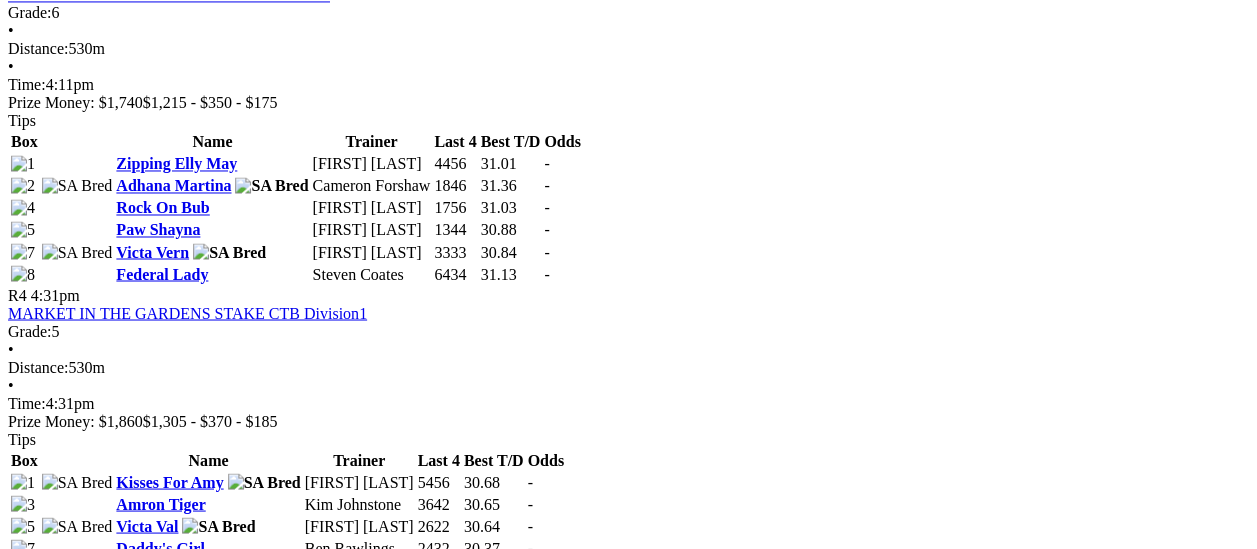 scroll, scrollTop: 1600, scrollLeft: 0, axis: vertical 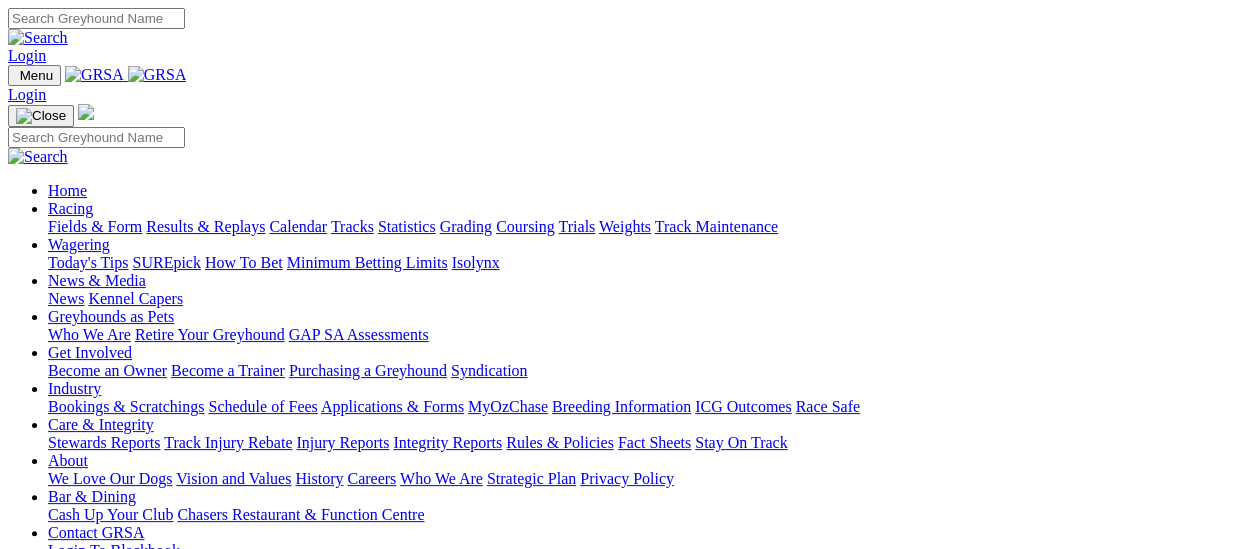 click on "Results & Replays" at bounding box center (205, 226) 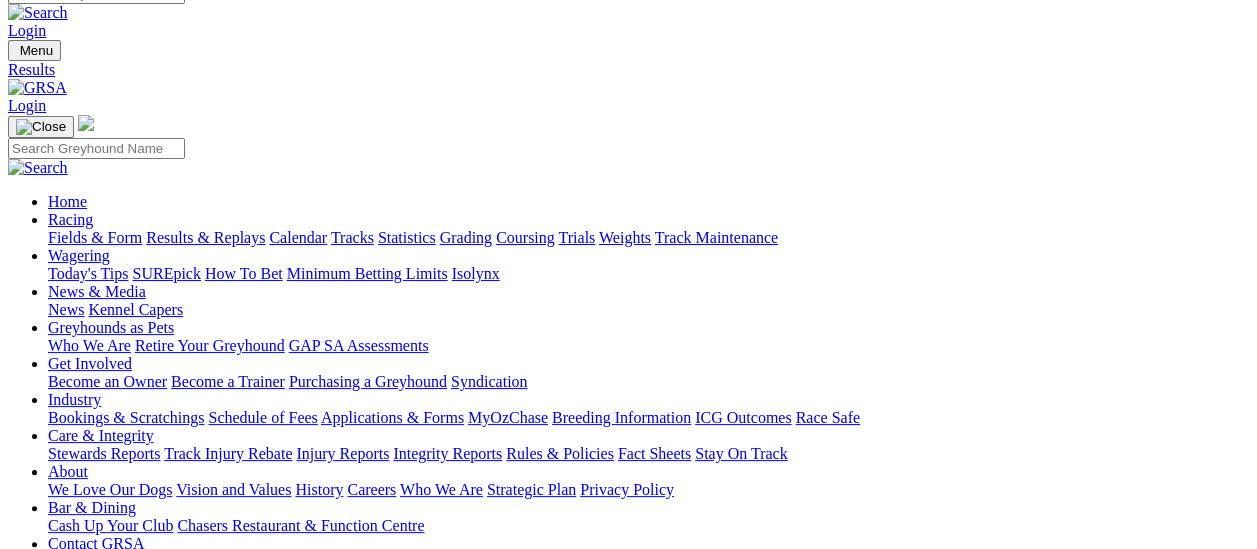 scroll, scrollTop: 0, scrollLeft: 0, axis: both 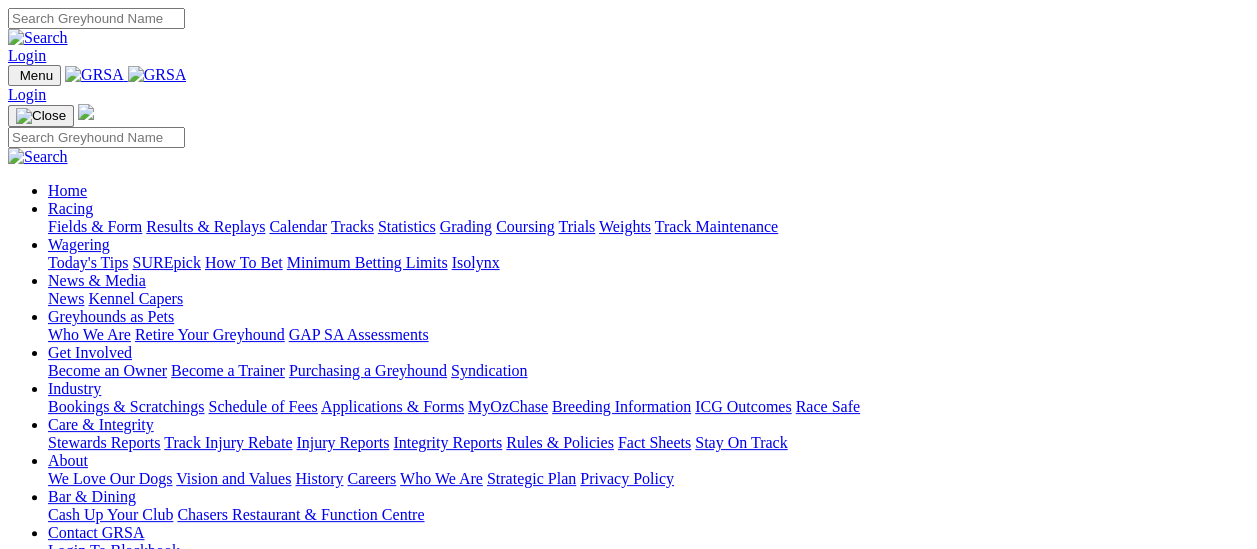click on "Results & Replays" at bounding box center [205, 226] 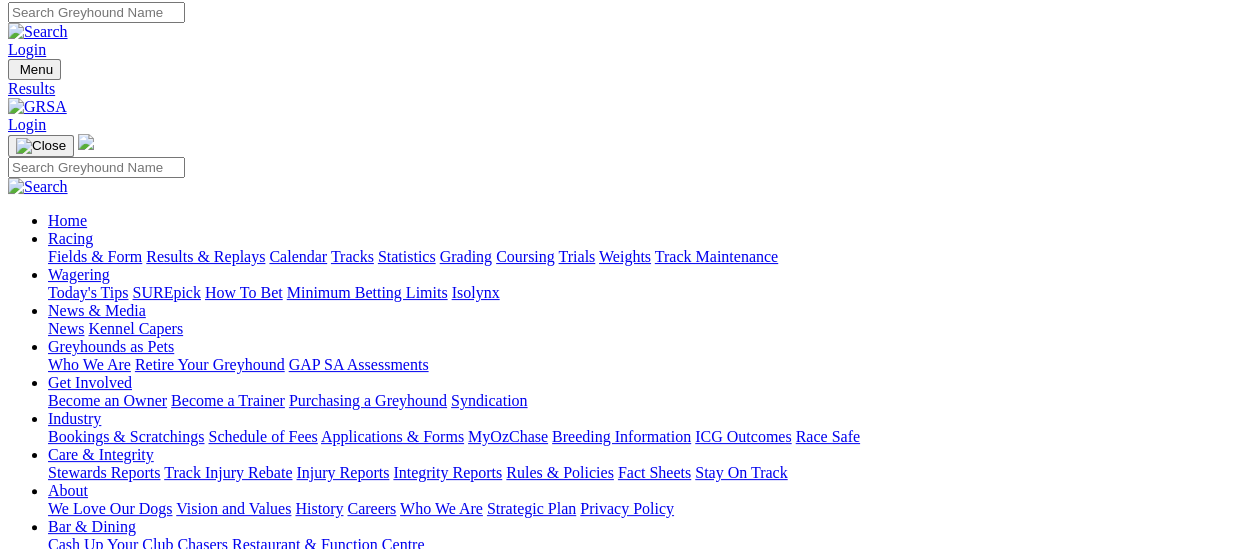 scroll, scrollTop: 0, scrollLeft: 0, axis: both 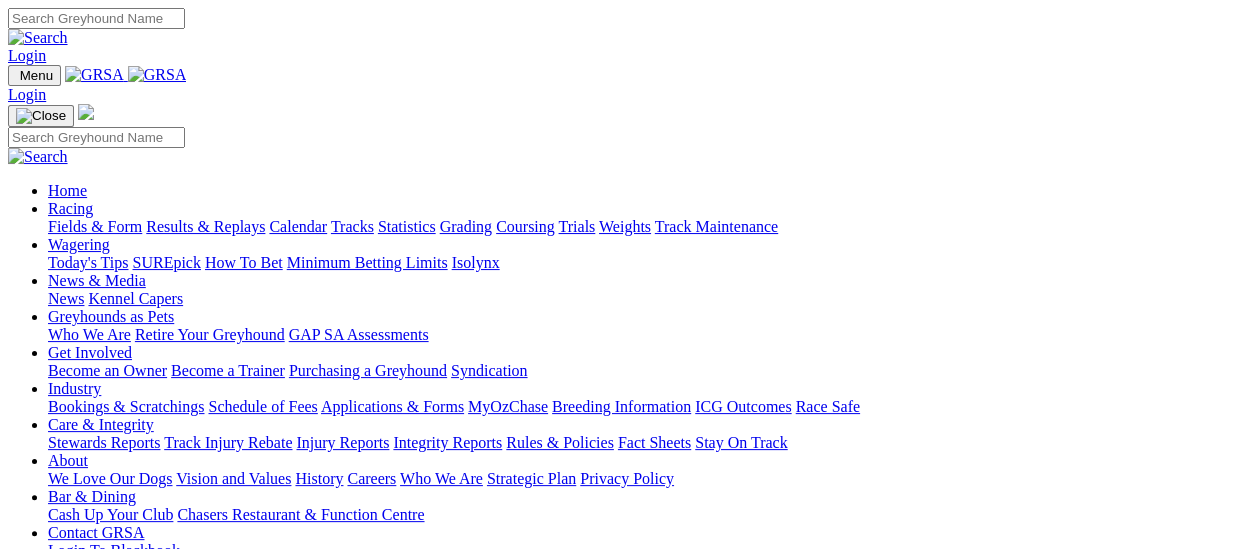 click on "Results & Replays" at bounding box center (205, 226) 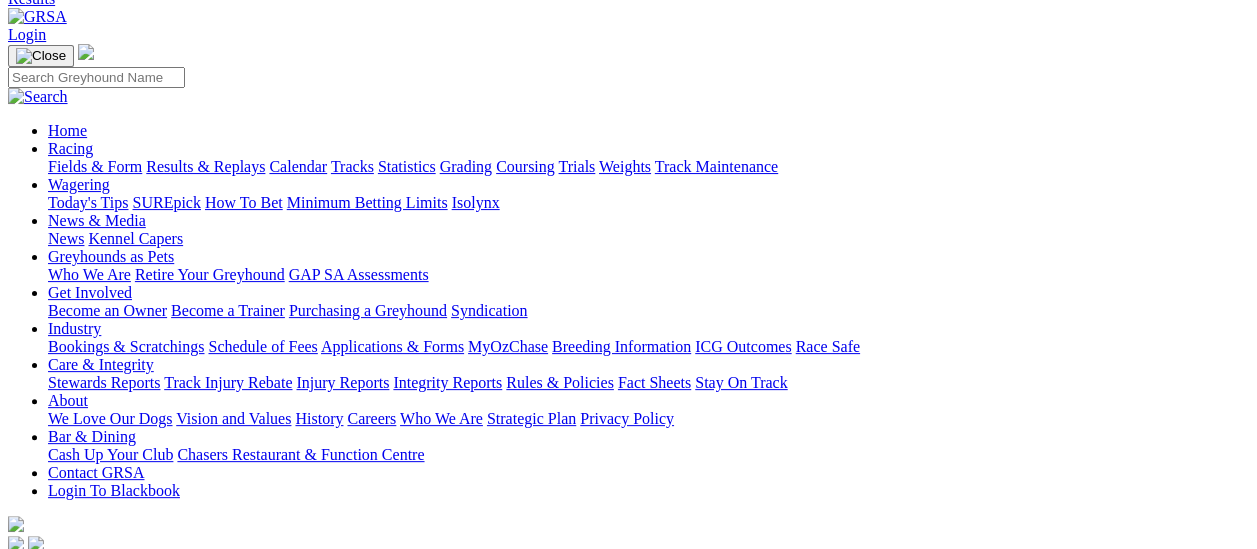 scroll, scrollTop: 0, scrollLeft: 0, axis: both 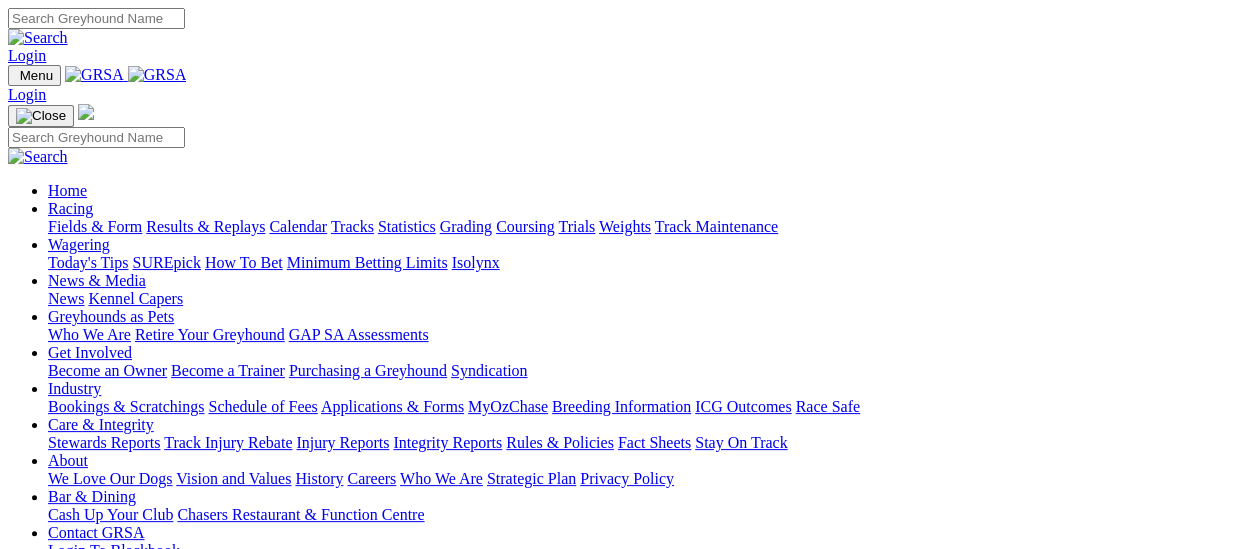 click on "Results & Replays" at bounding box center (205, 226) 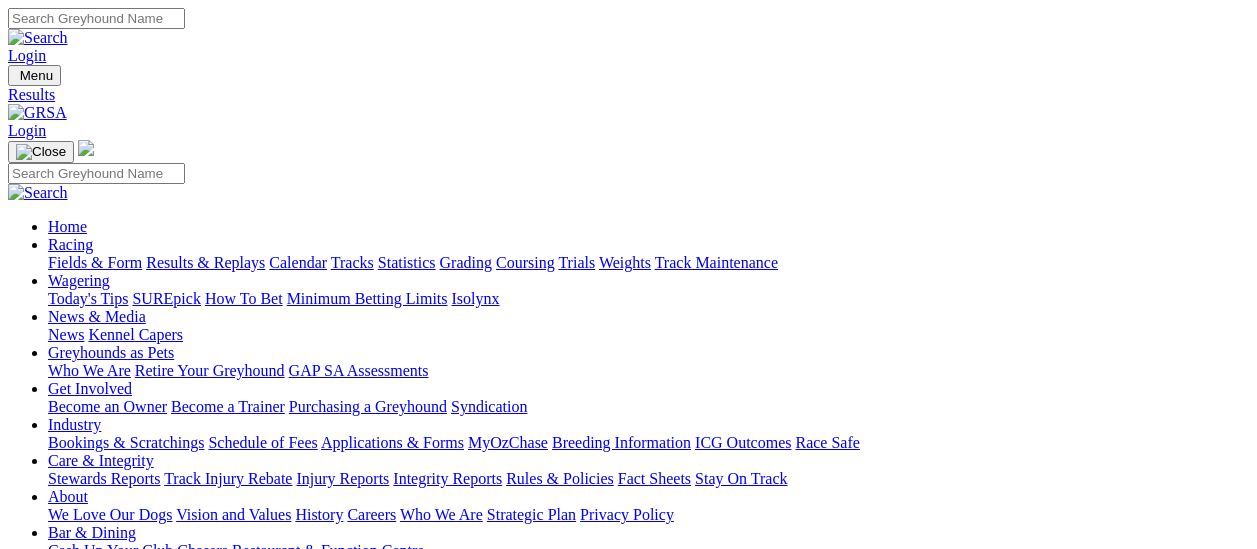 scroll, scrollTop: 0, scrollLeft: 0, axis: both 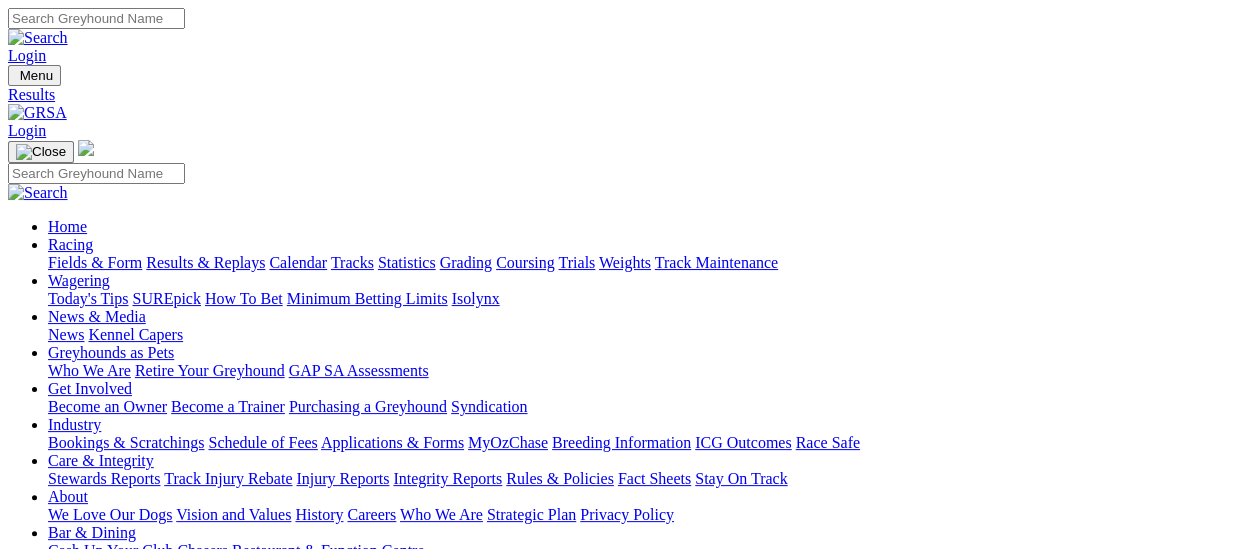 click on "5 8 2 7" at bounding box center [30, 1476] 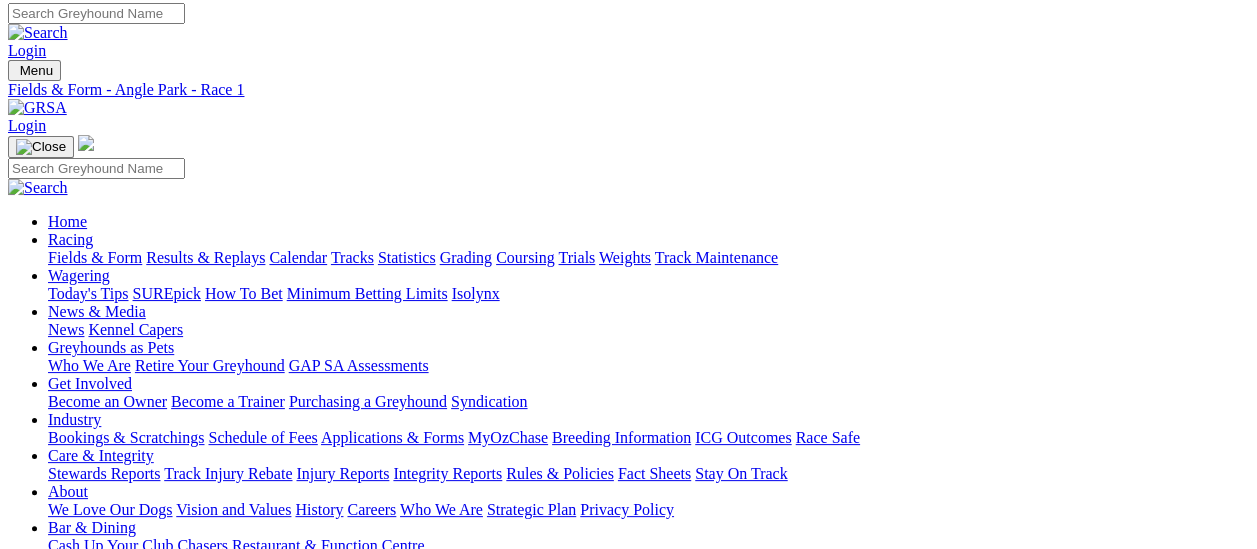 scroll, scrollTop: 0, scrollLeft: 0, axis: both 